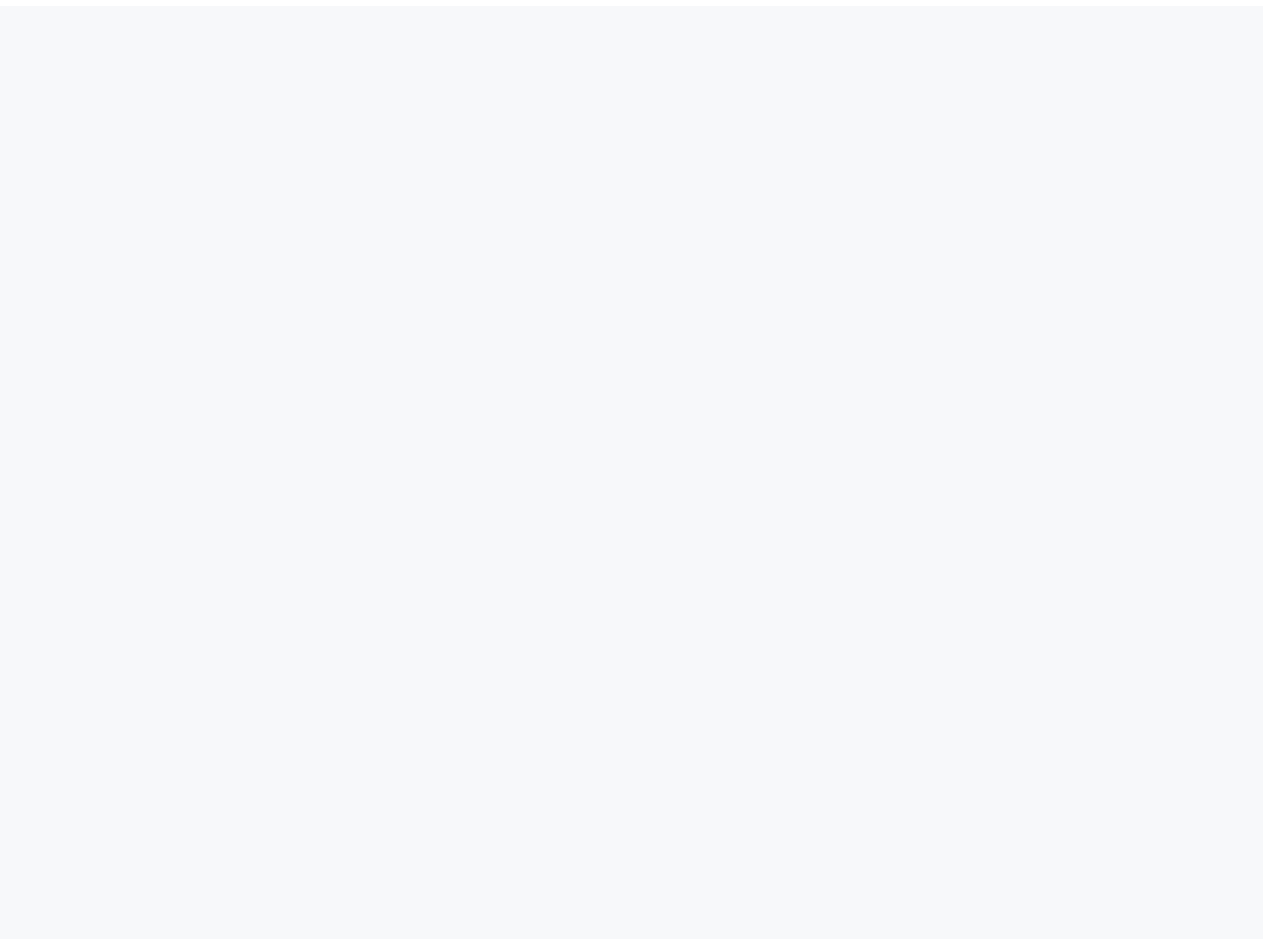scroll, scrollTop: 0, scrollLeft: 0, axis: both 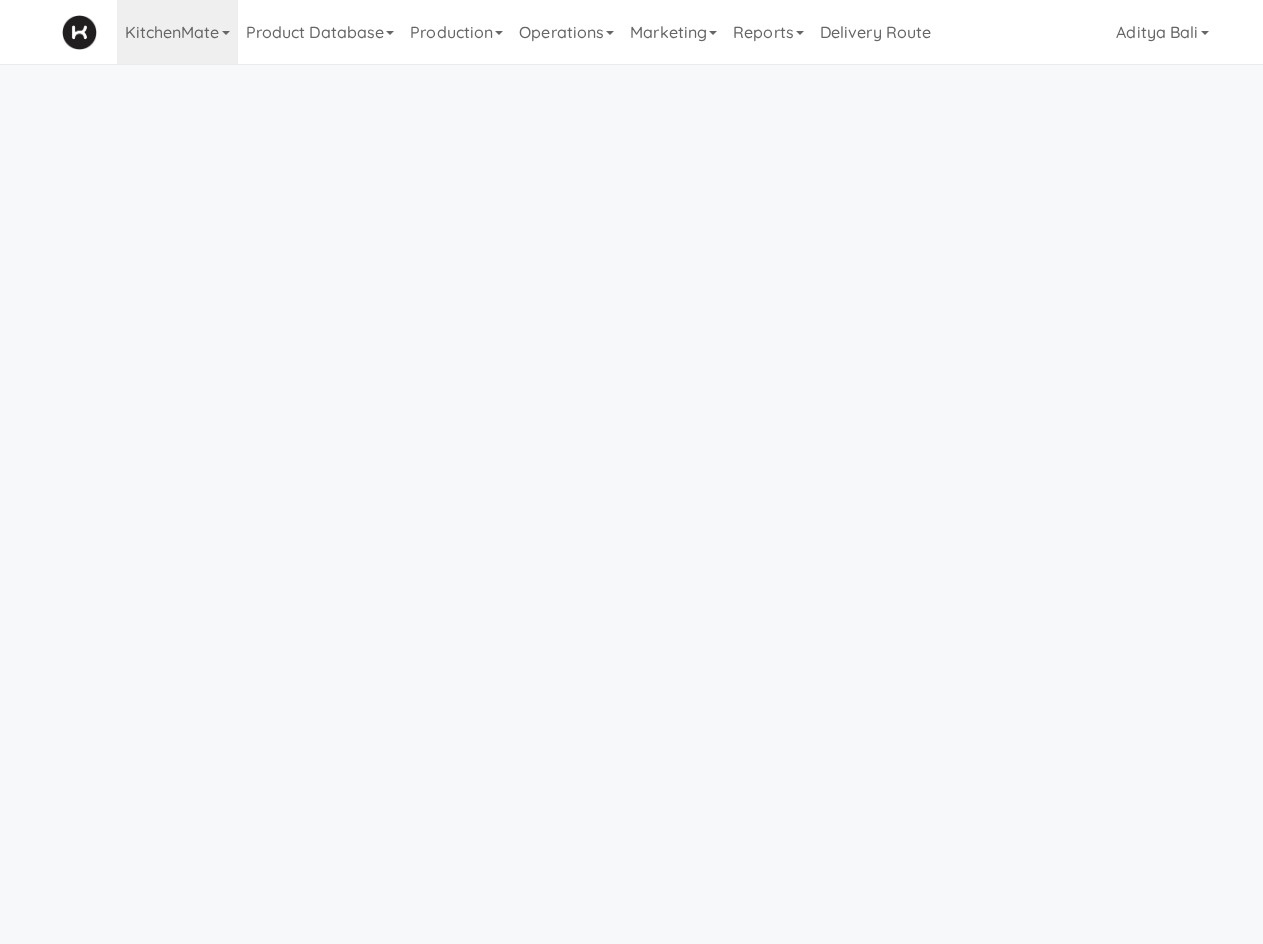 click on "Production" at bounding box center (456, 32) 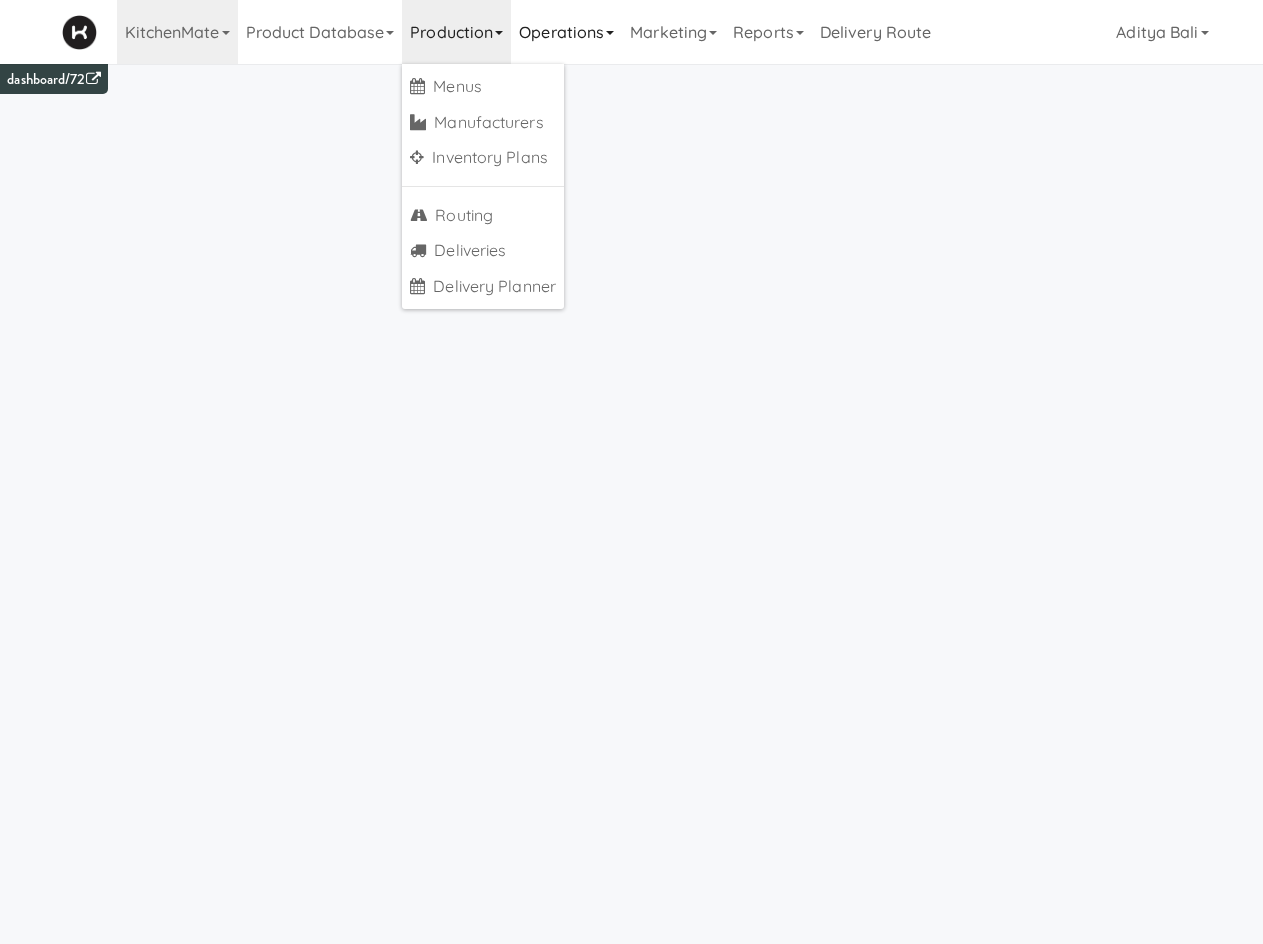 click on "Operations" at bounding box center [566, 32] 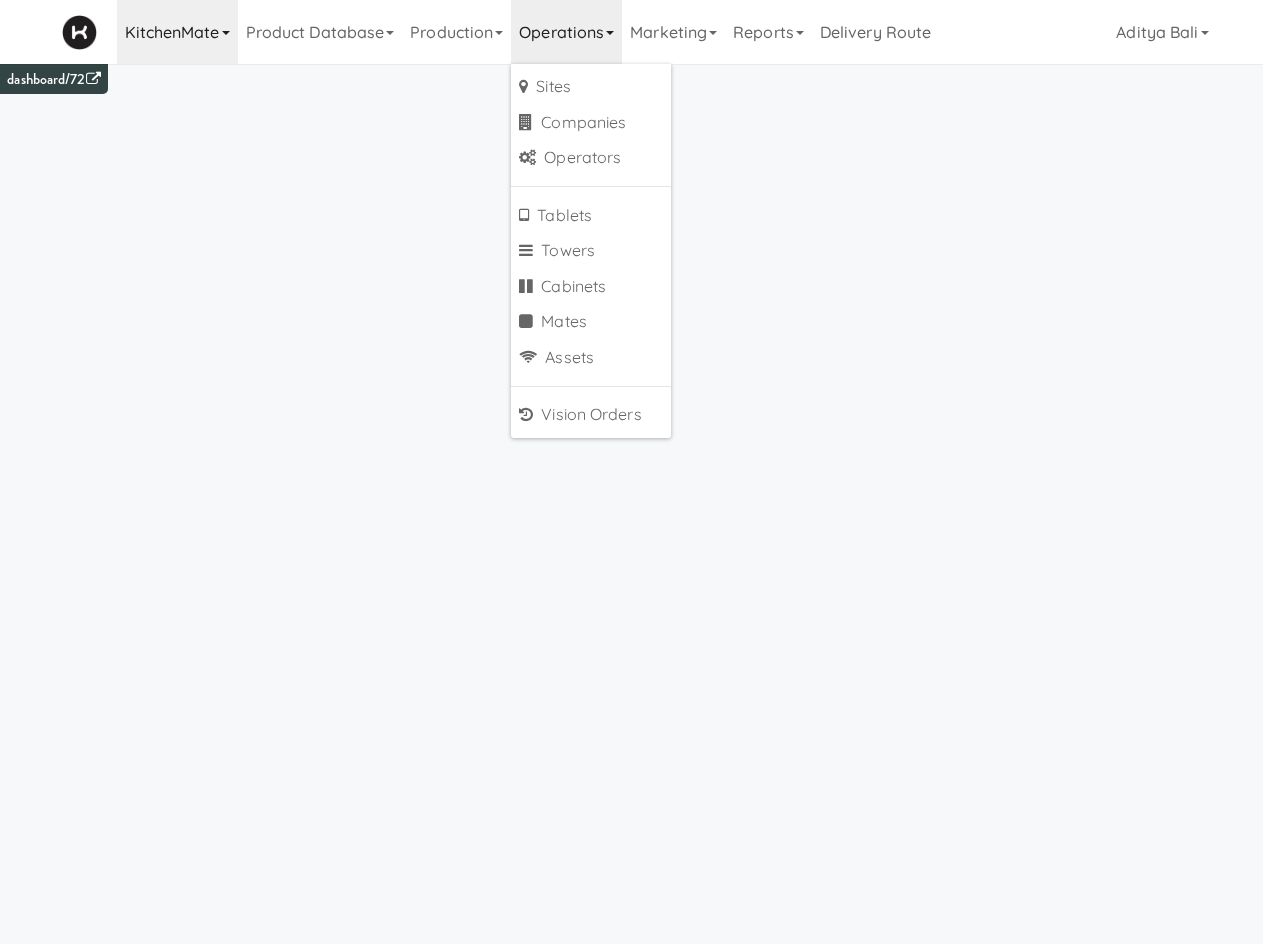 drag, startPoint x: 229, startPoint y: 22, endPoint x: 150, endPoint y: 19, distance: 79.05694 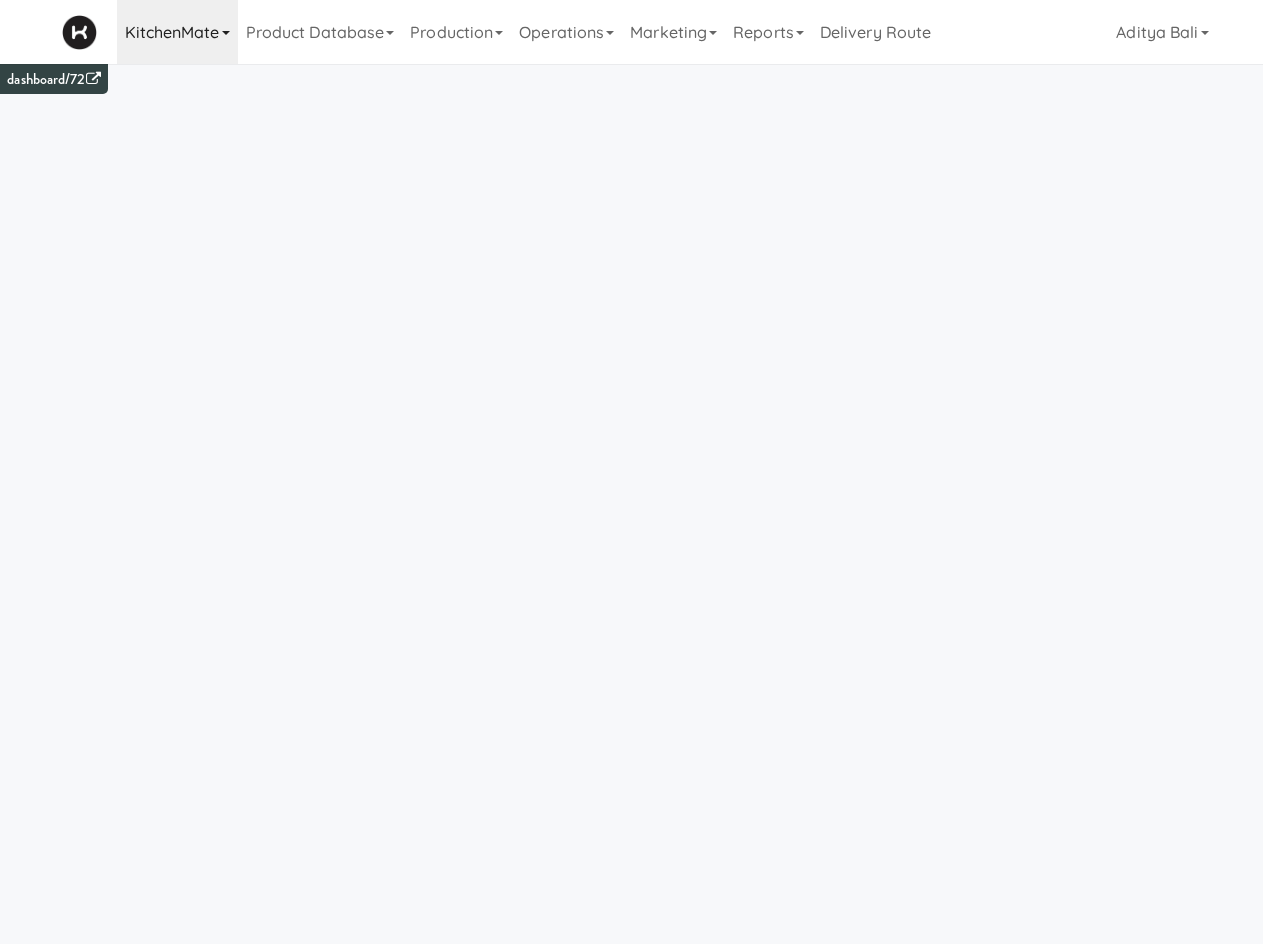 click on "KitchenMate" at bounding box center [177, 32] 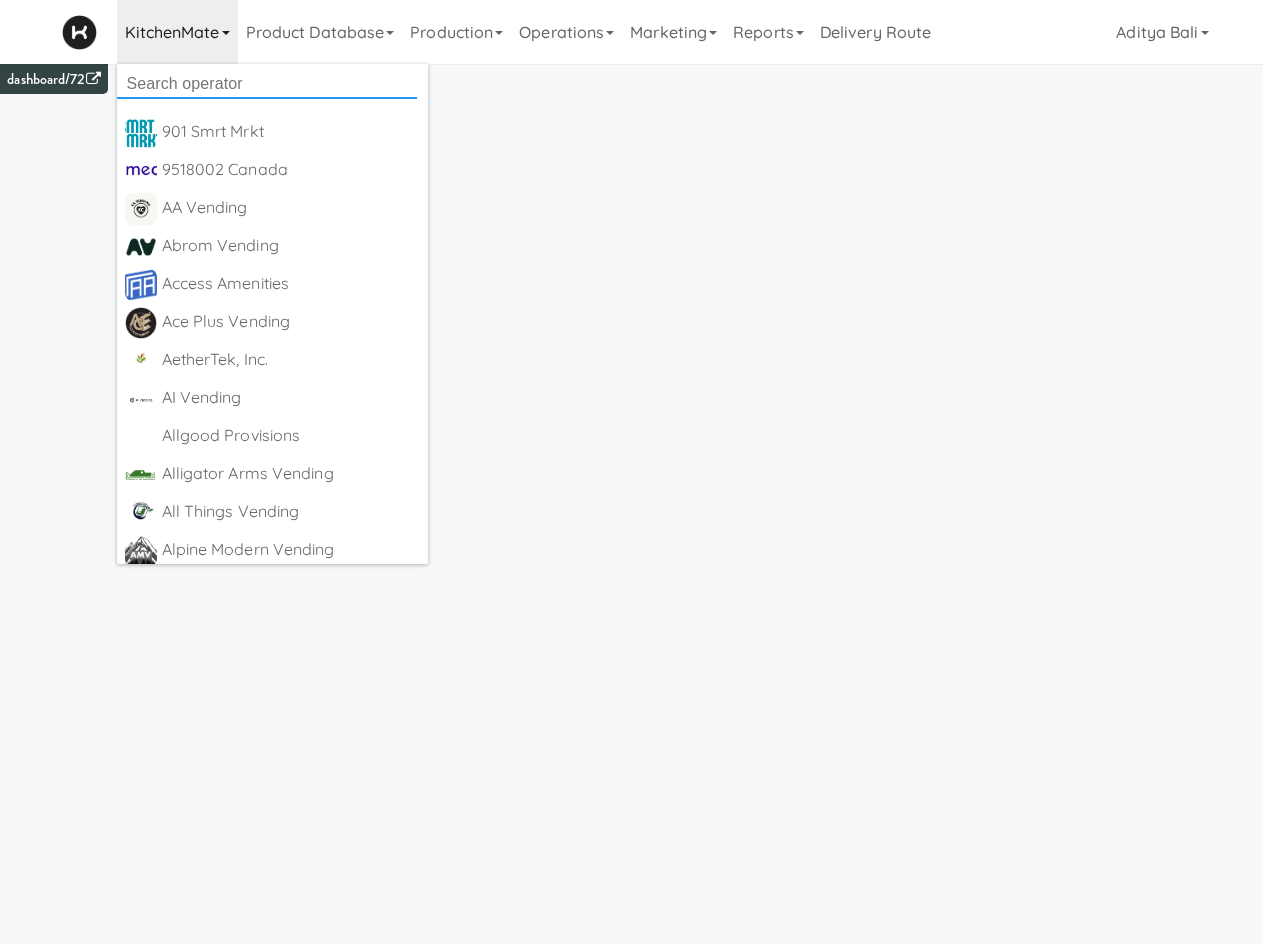 click at bounding box center [267, 84] 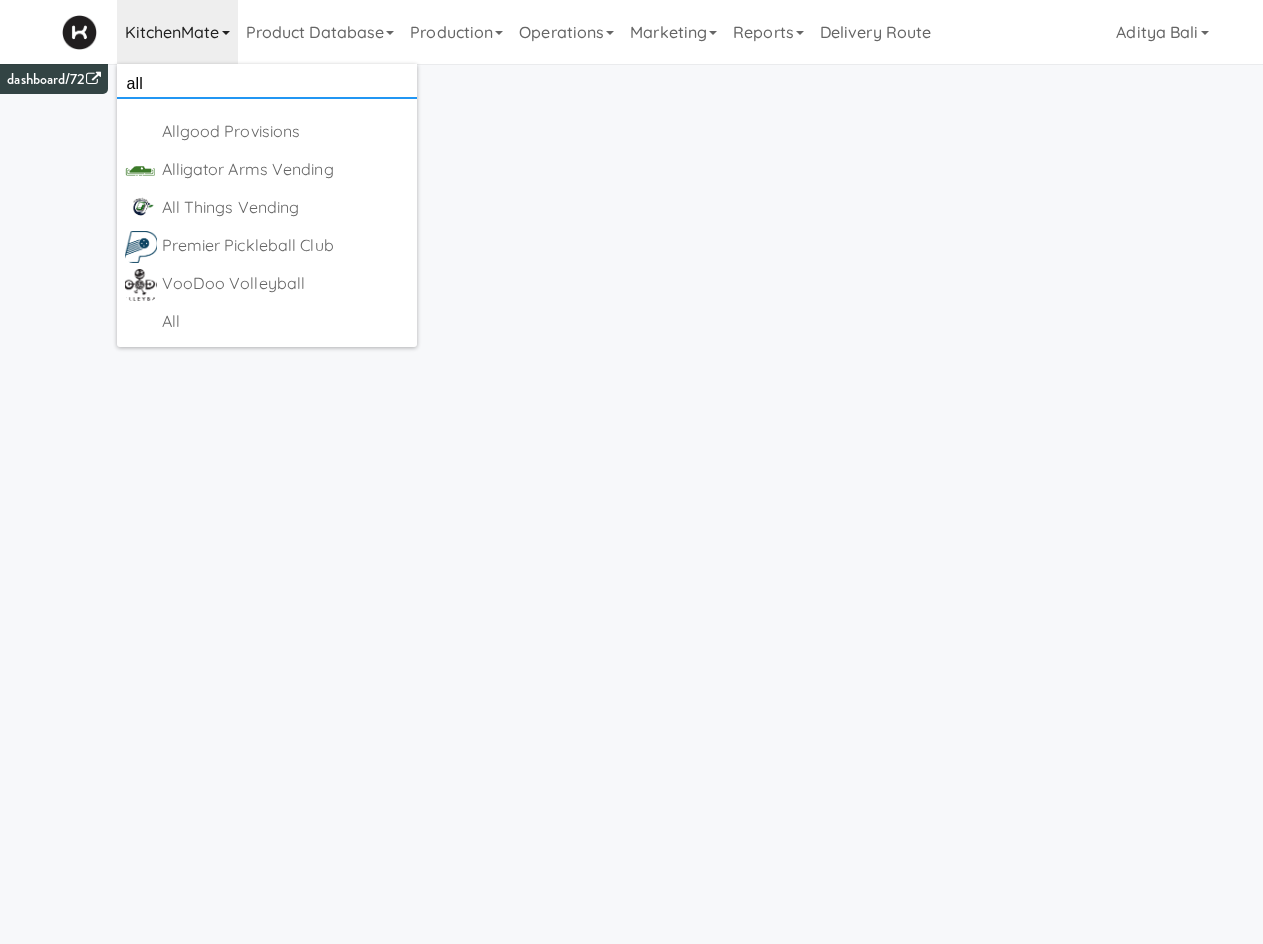 type on "all" 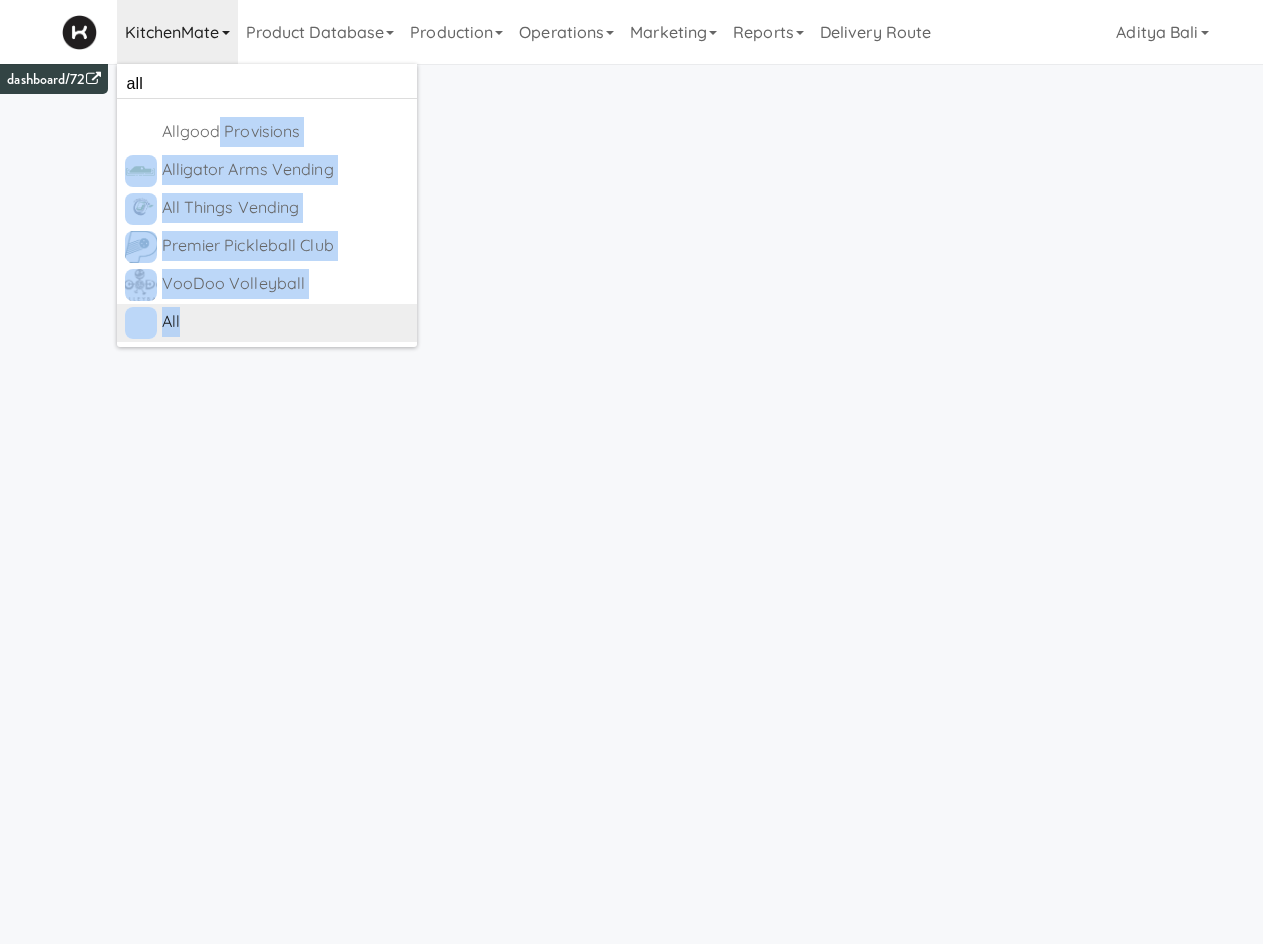 drag, startPoint x: 214, startPoint y: 122, endPoint x: 198, endPoint y: 322, distance: 200.63898 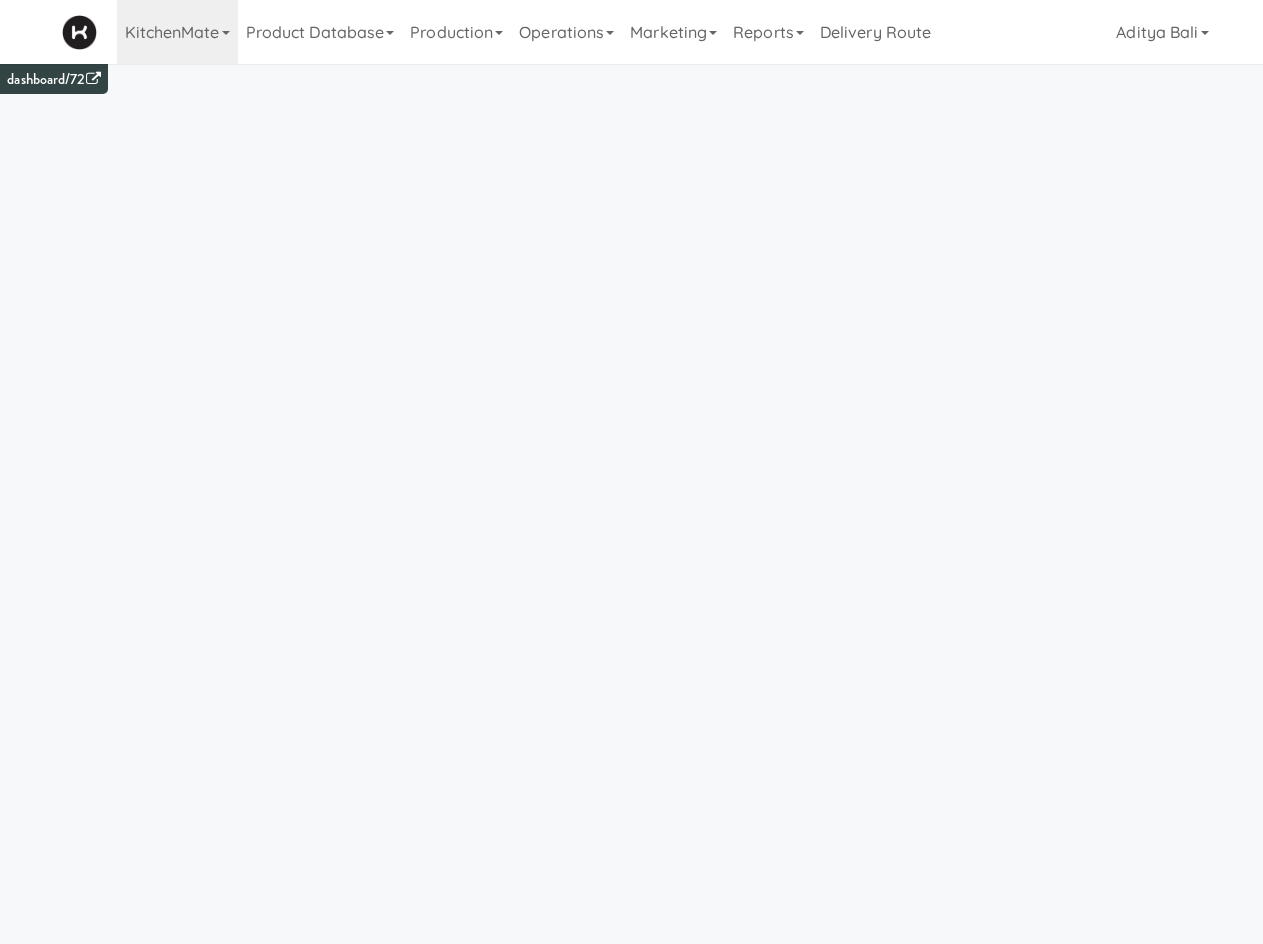 drag, startPoint x: 178, startPoint y: 49, endPoint x: 195, endPoint y: 213, distance: 164.87874 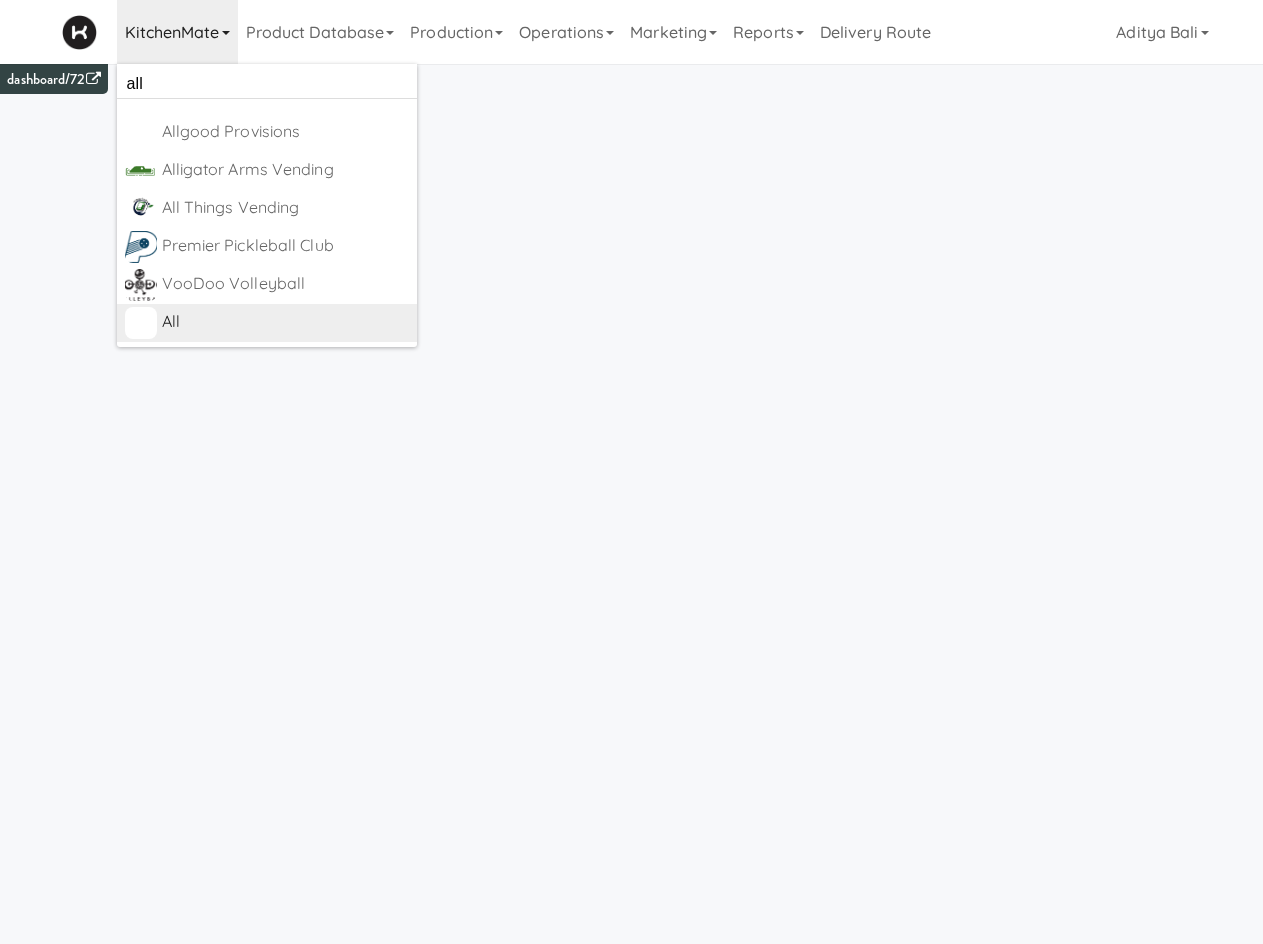 click on "All" at bounding box center (285, 322) 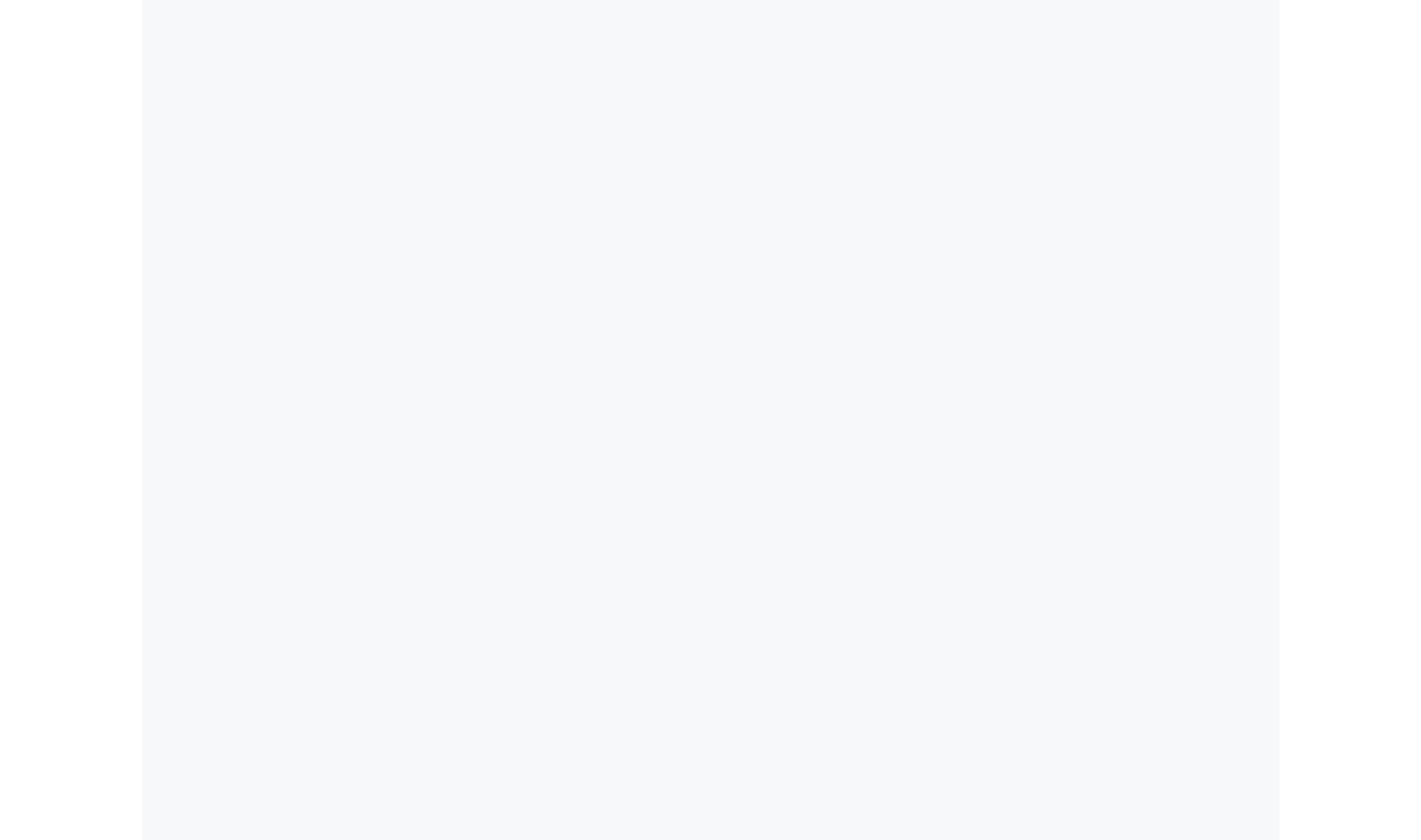 scroll, scrollTop: 0, scrollLeft: 0, axis: both 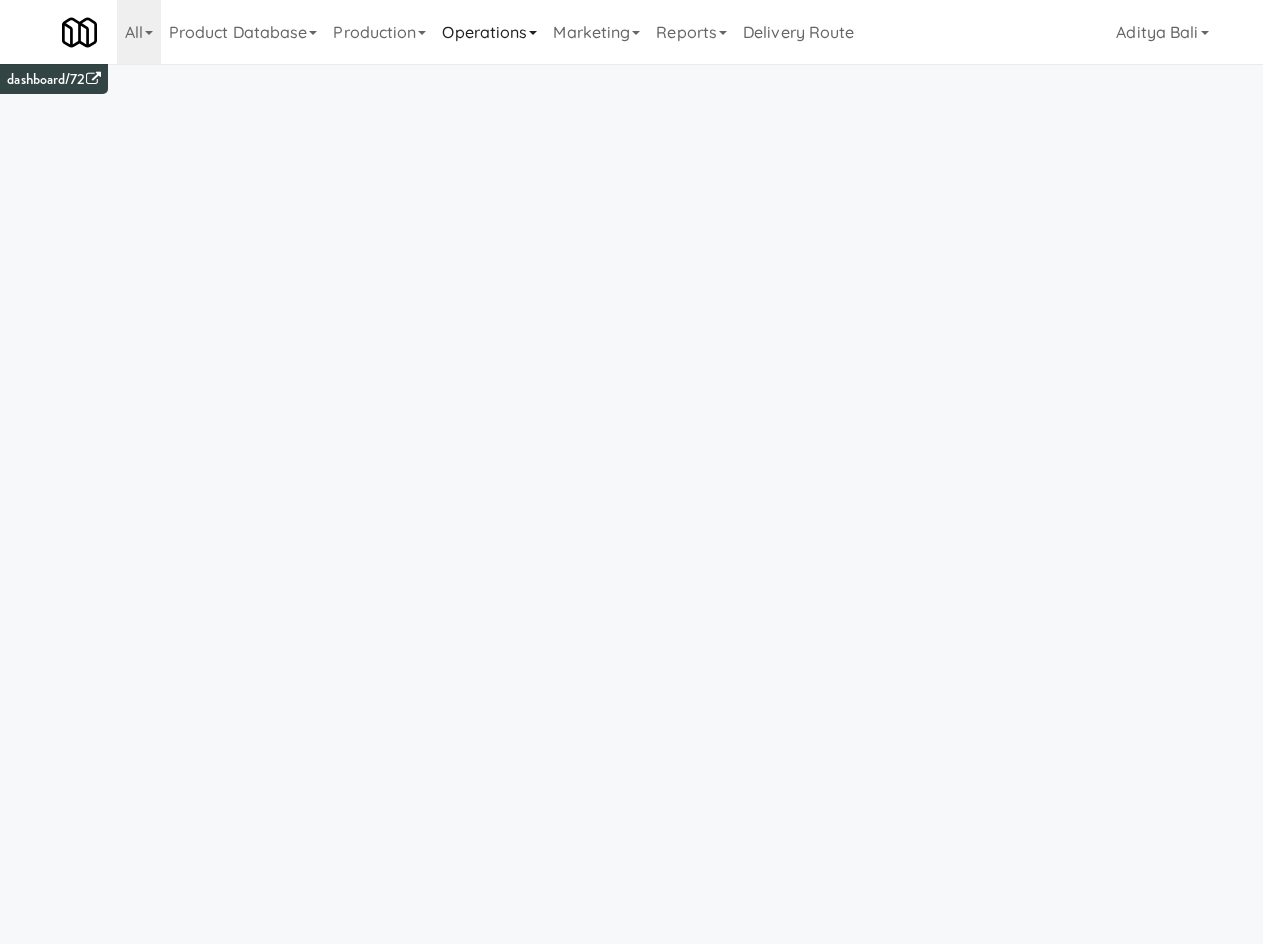 click on "Operations" at bounding box center (489, 32) 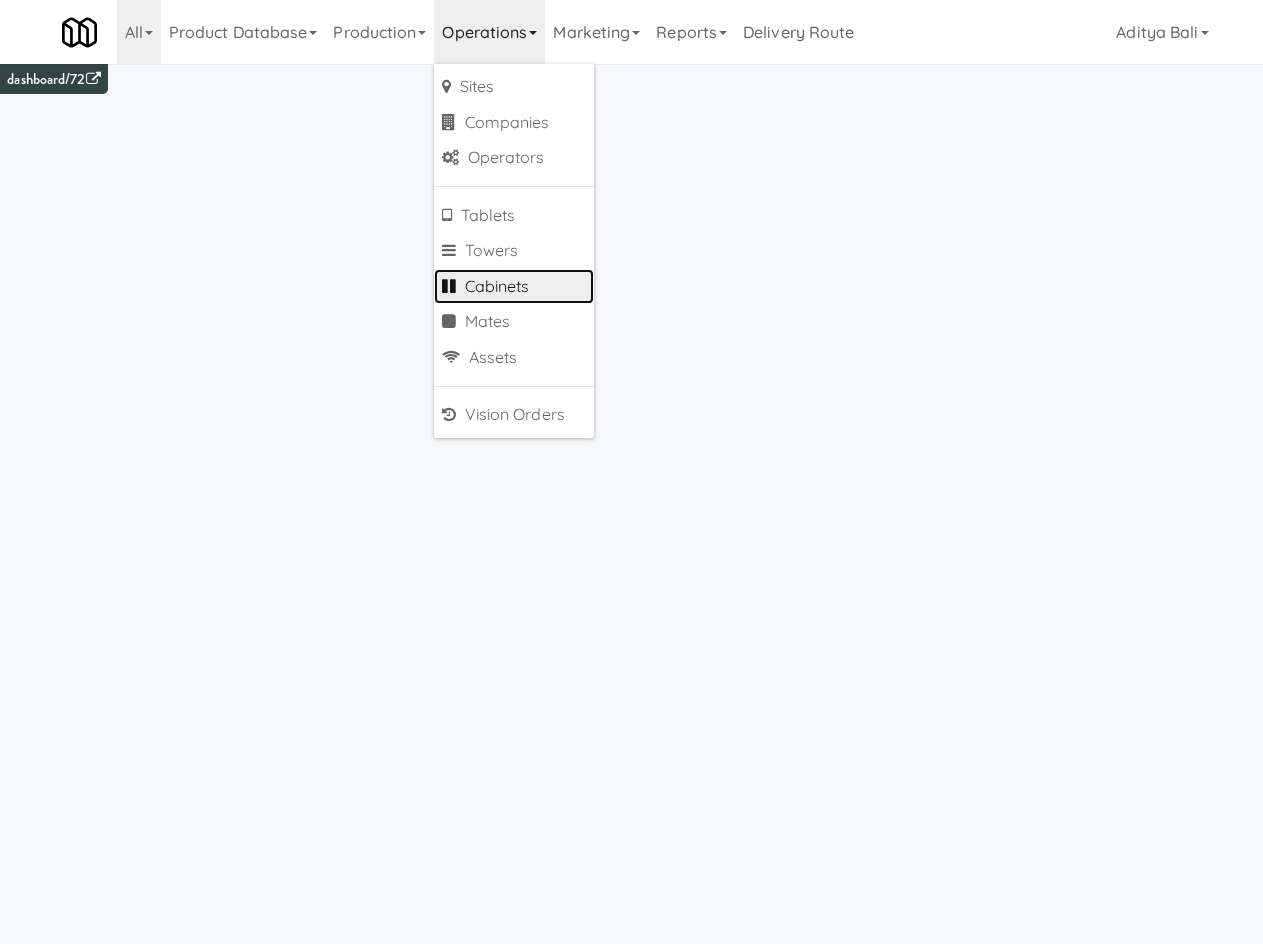 click on "Cabinets" at bounding box center (514, 287) 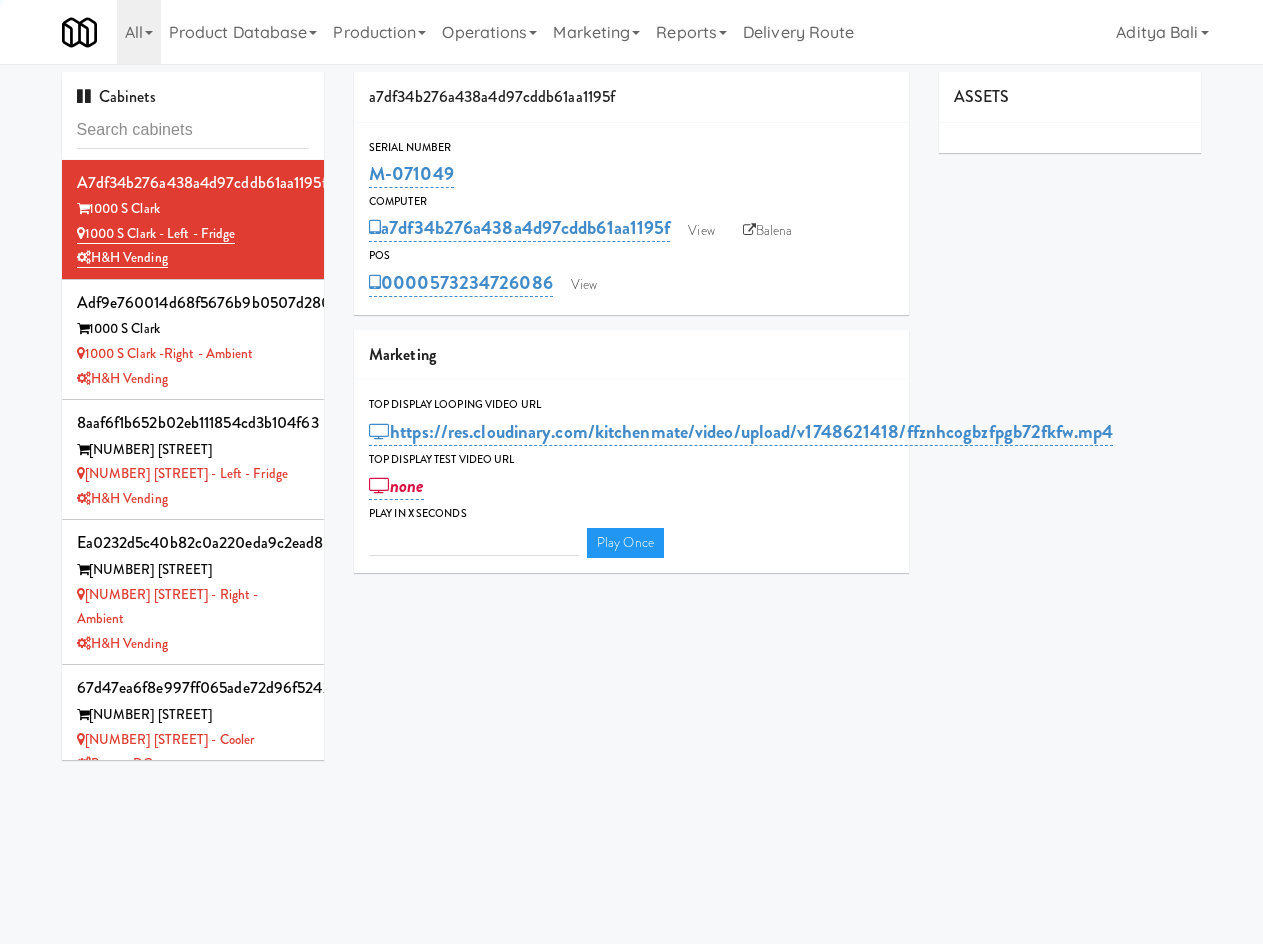type on "3" 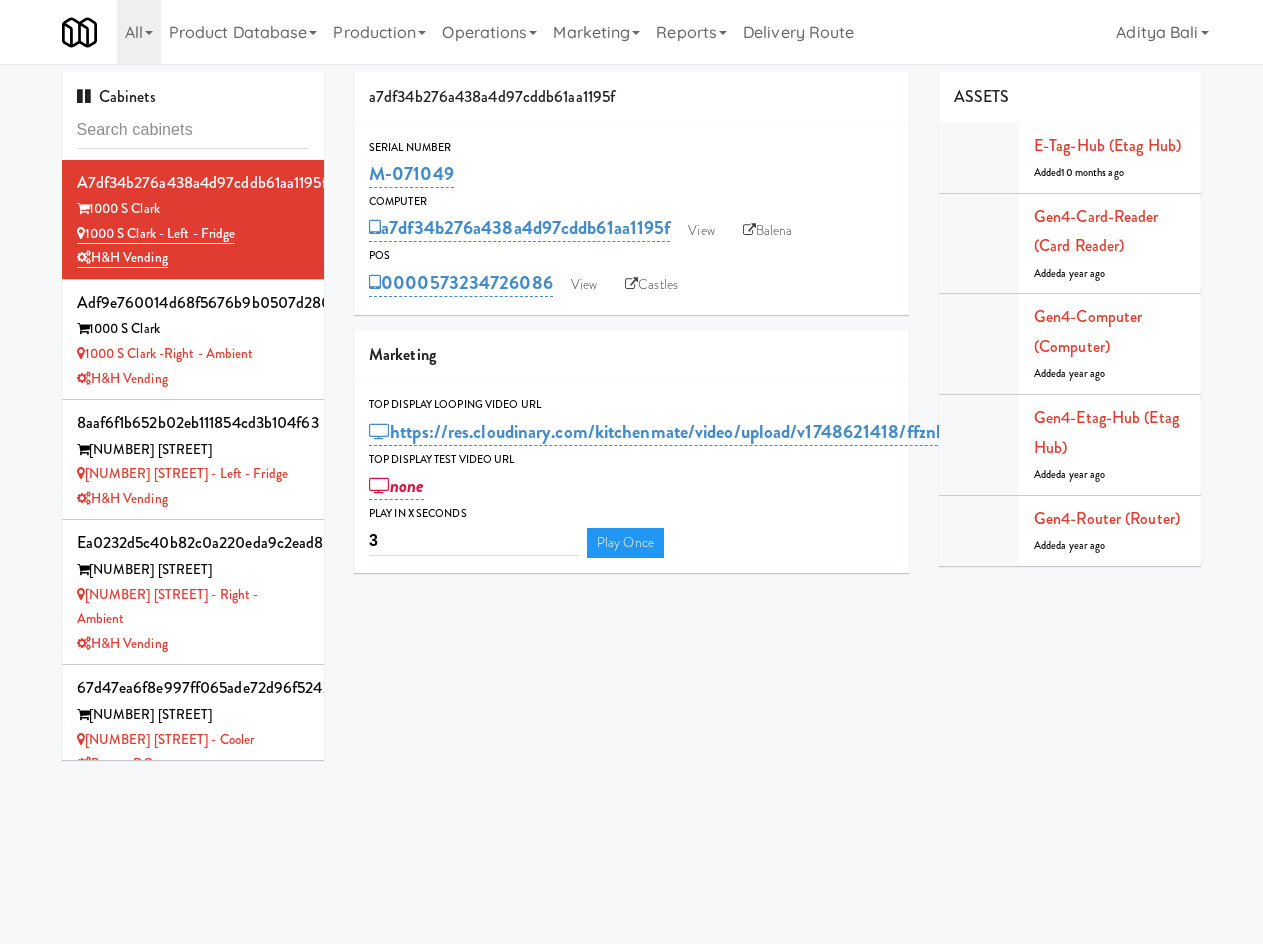 click at bounding box center [193, 130] 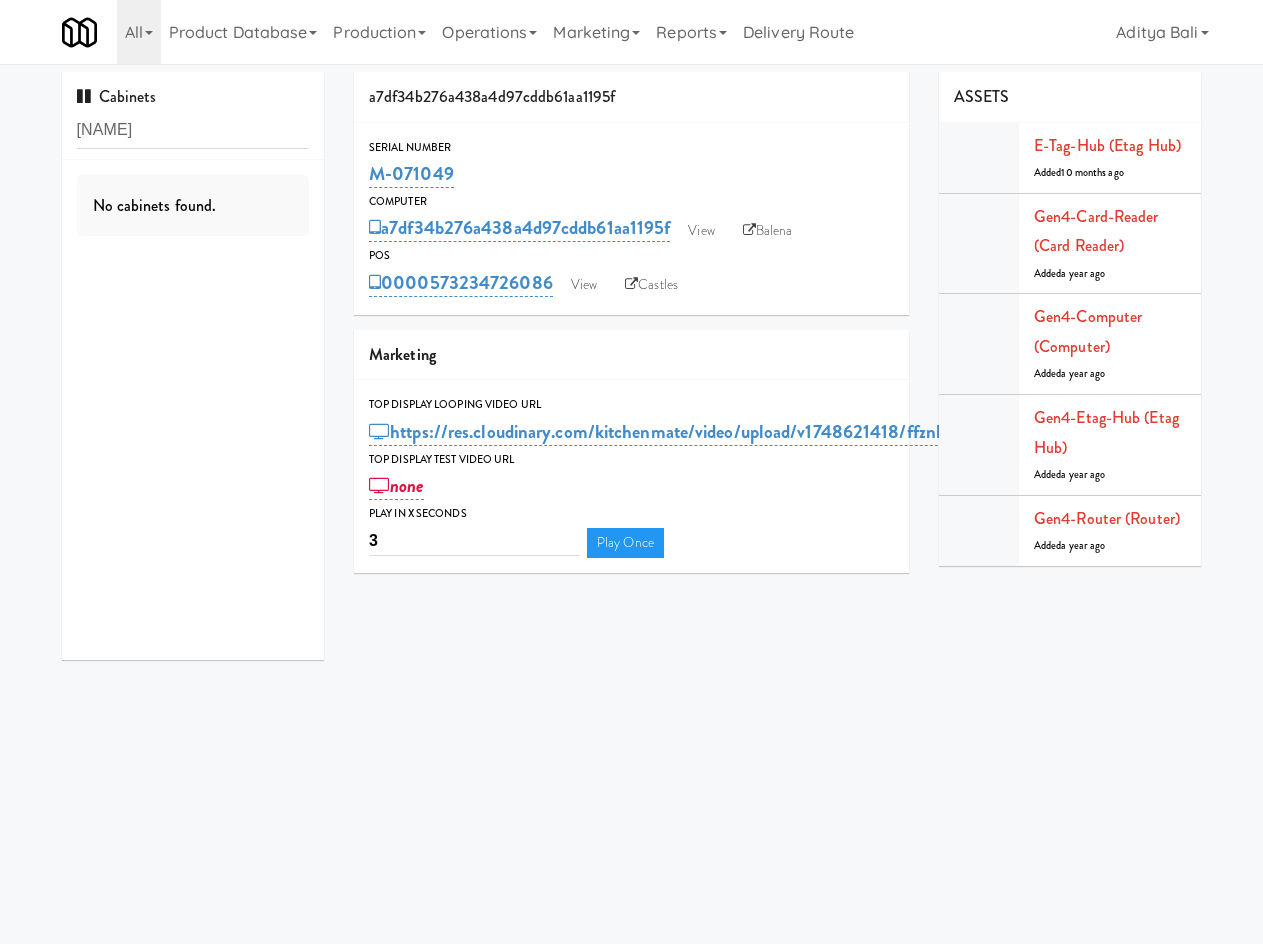 type on "[NAME]" 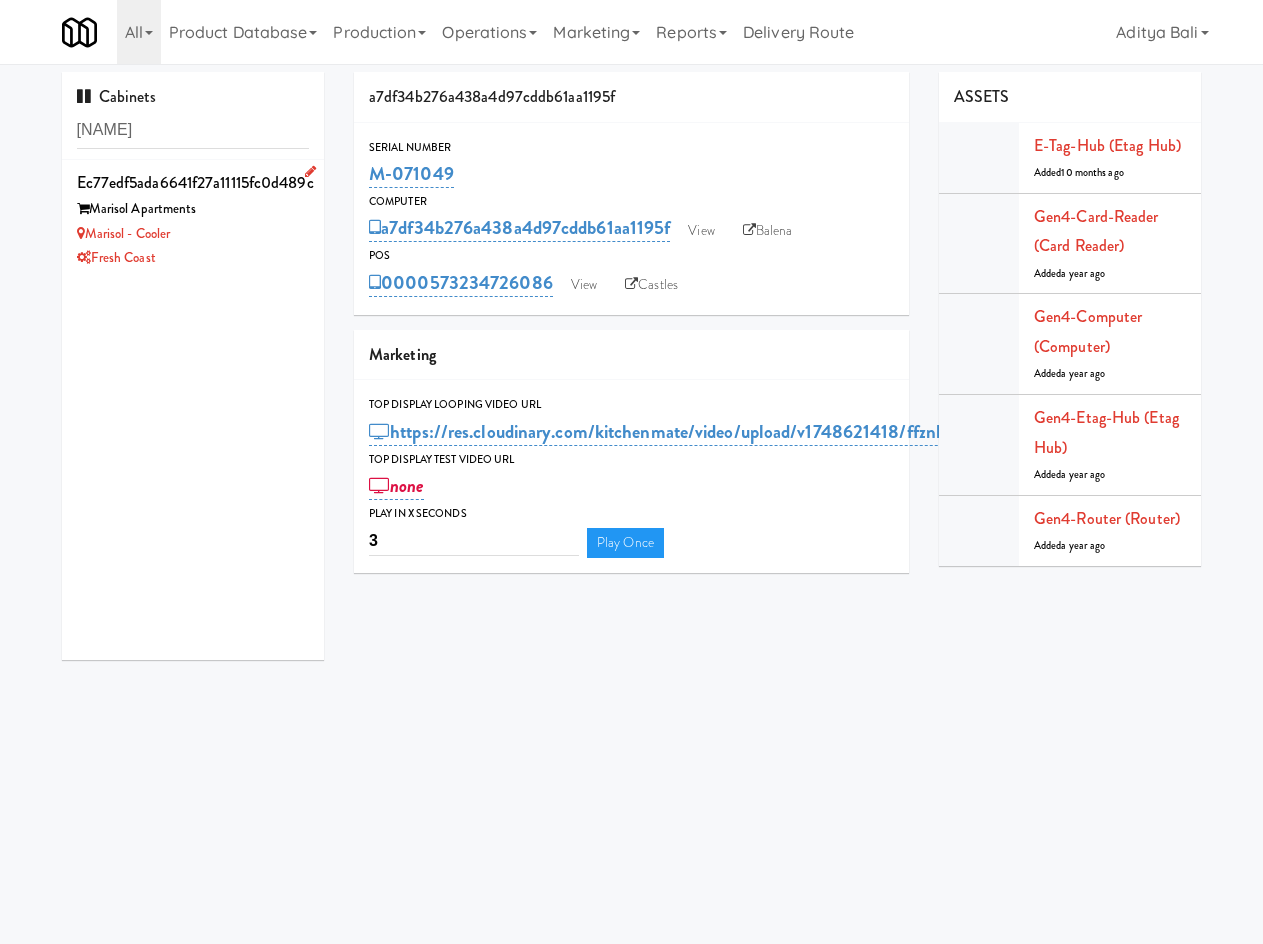 click on "Fresh Coast" at bounding box center [193, 258] 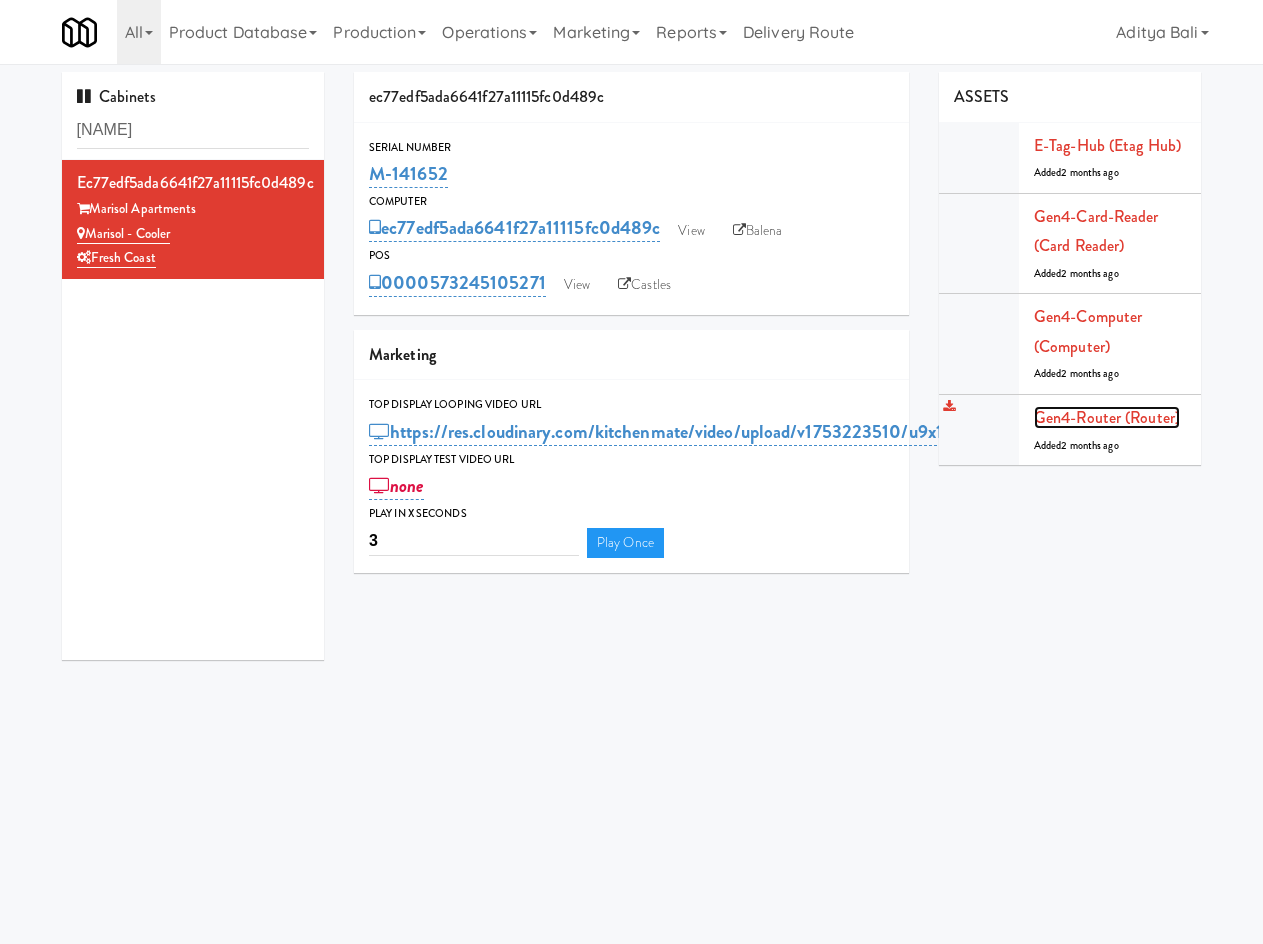 click on "Gen4-router (Router)" at bounding box center (1107, 417) 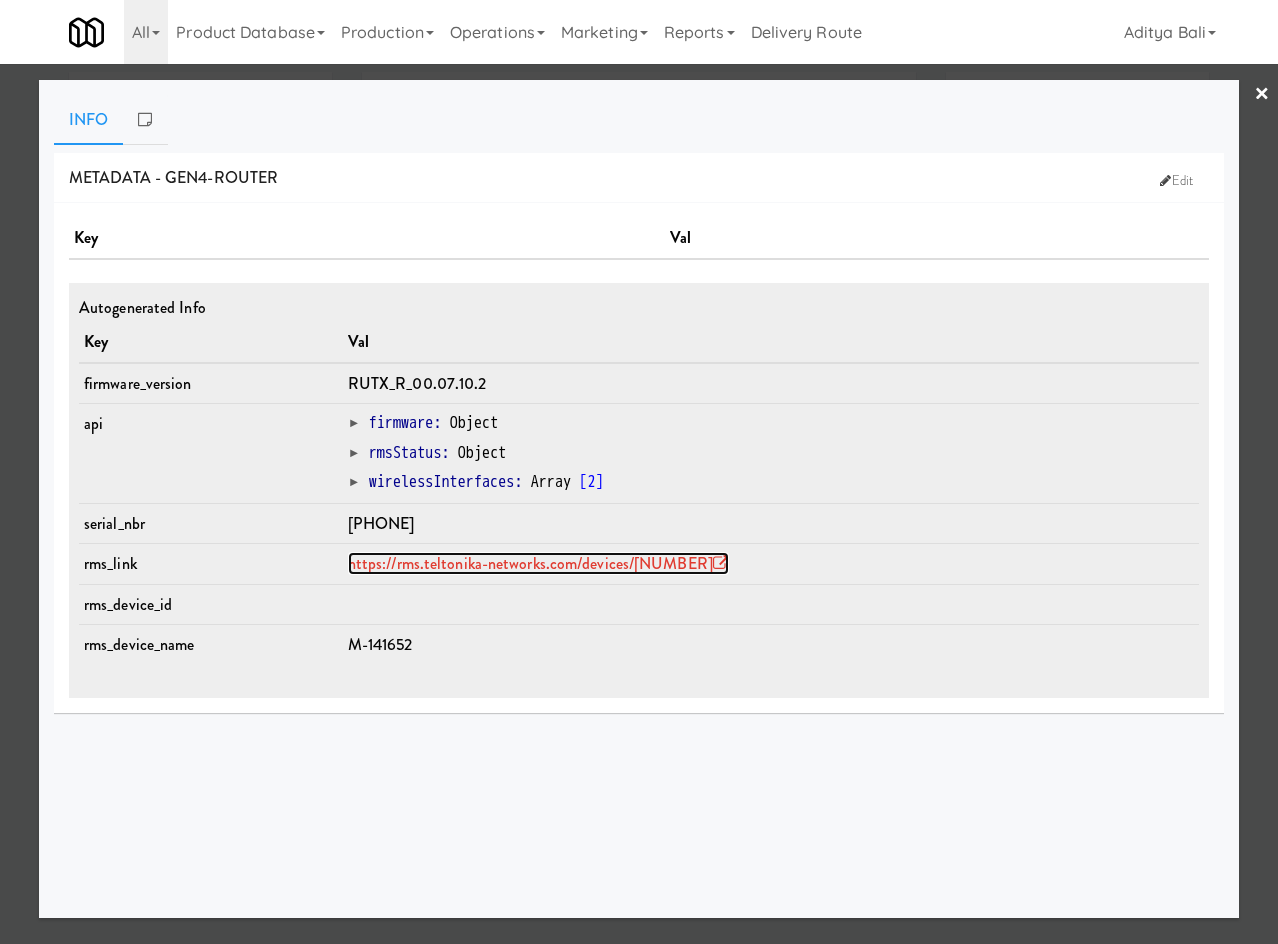 click on "https://rms.teltonika-networks.com/devices/1672157" at bounding box center [538, 563] 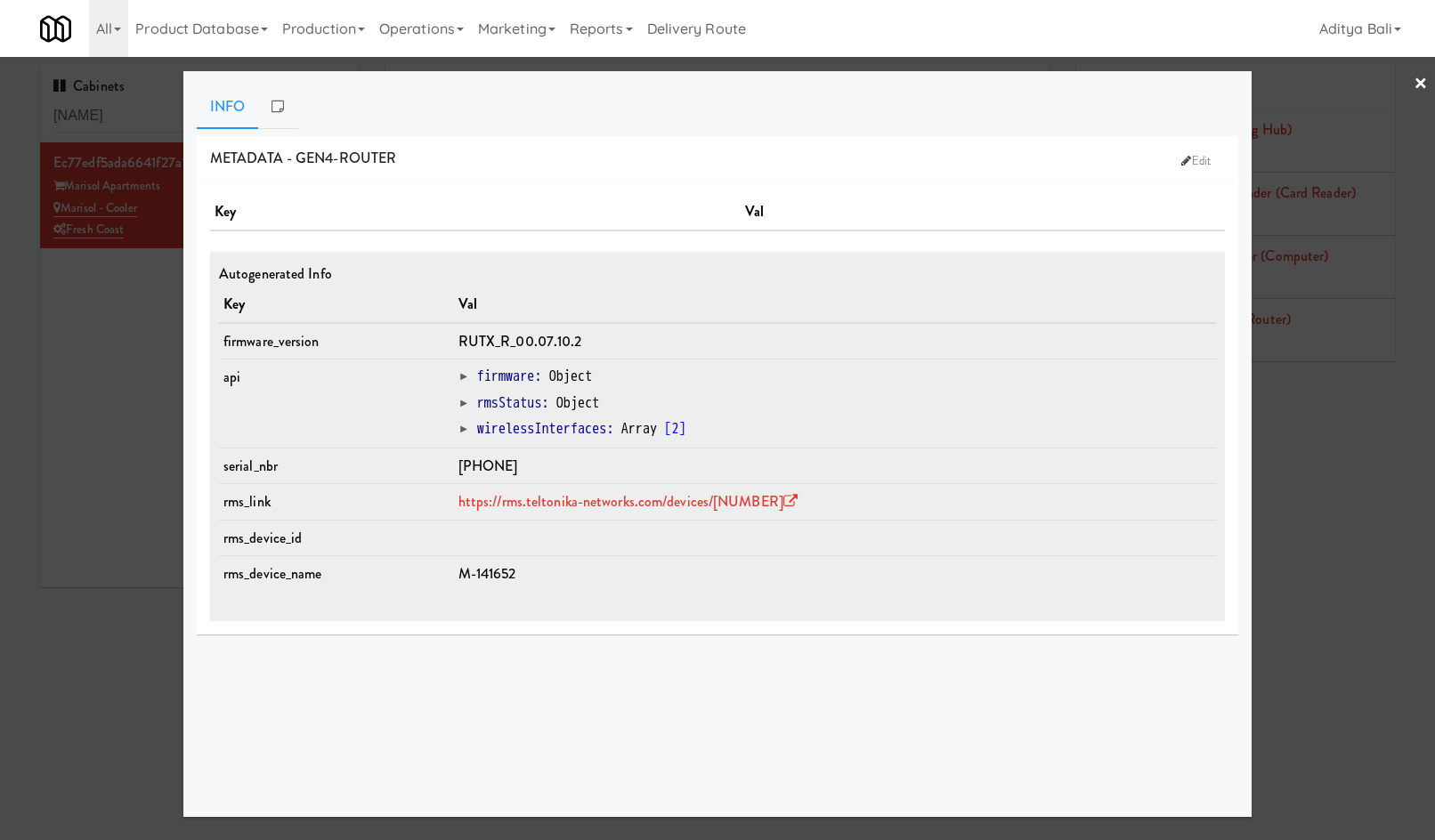 click at bounding box center (718, 420) 